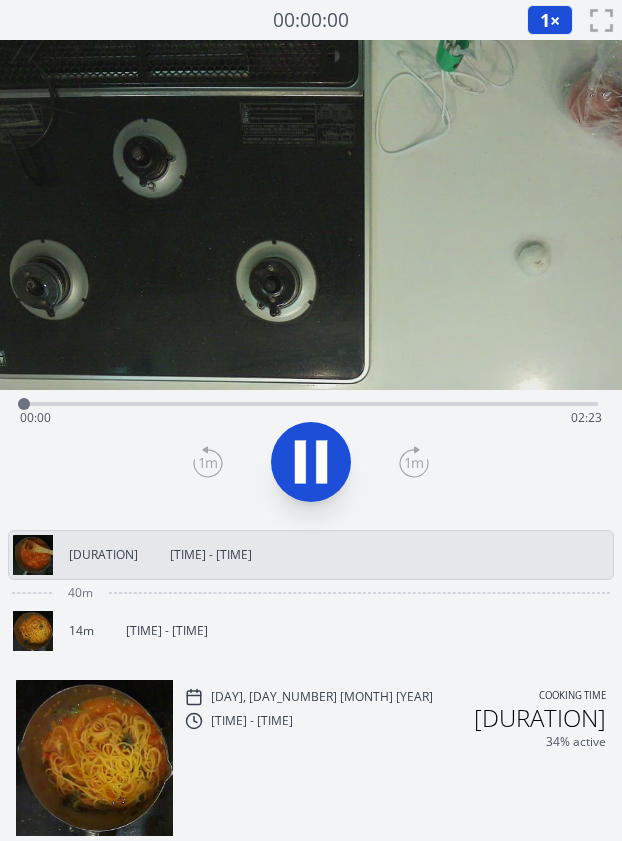 scroll, scrollTop: 0, scrollLeft: 0, axis: both 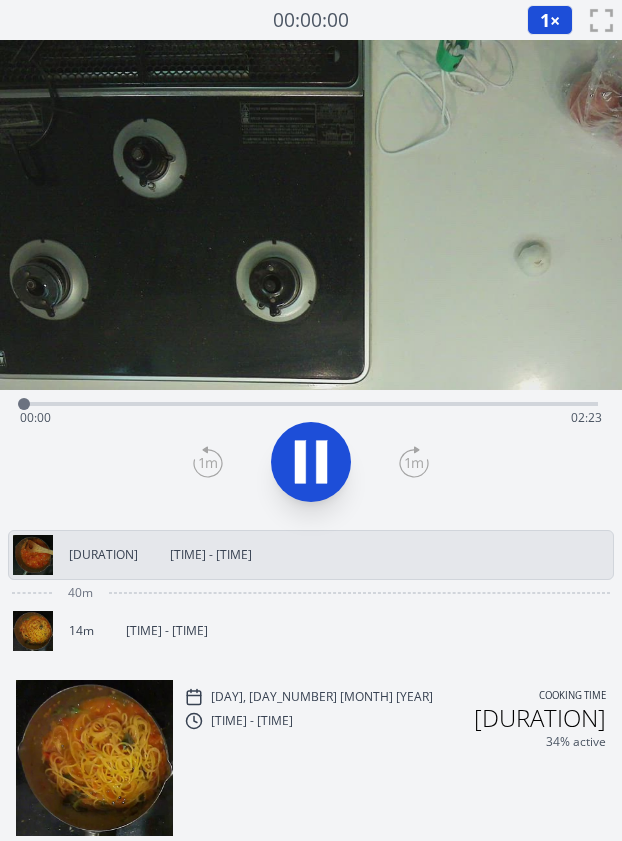 click 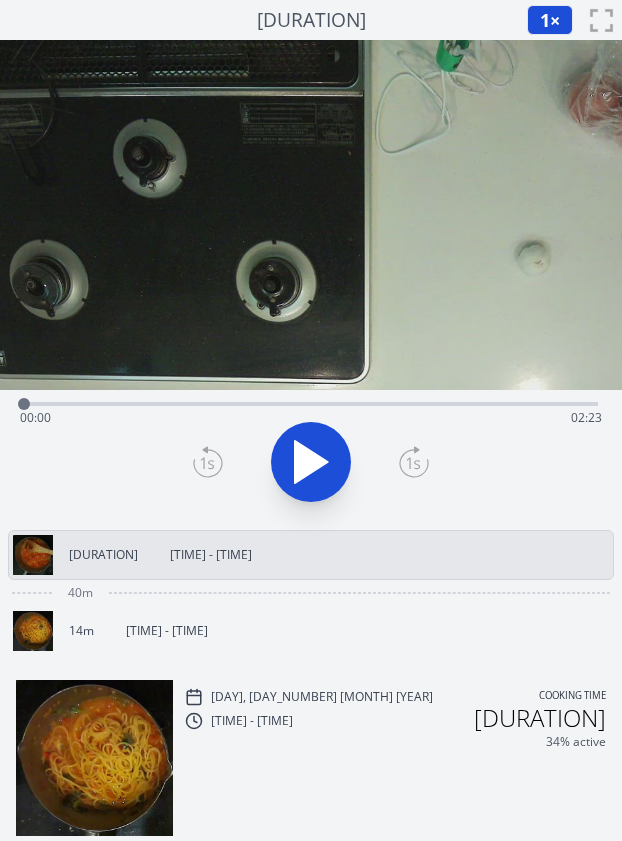click 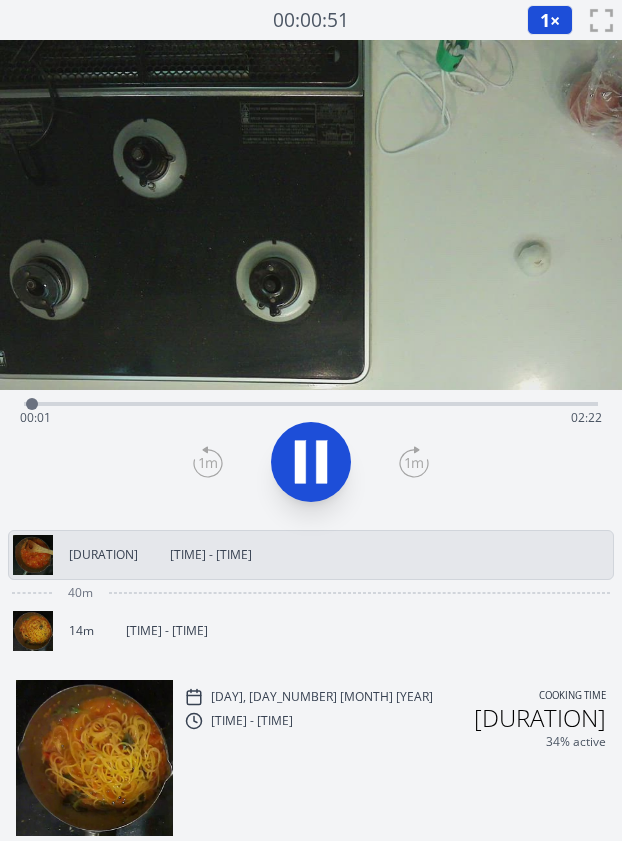 click 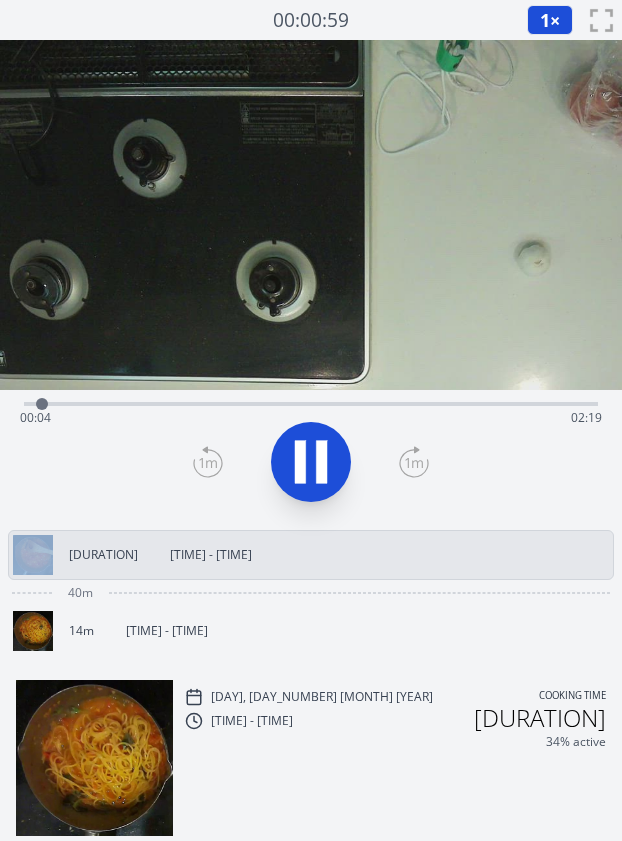 click 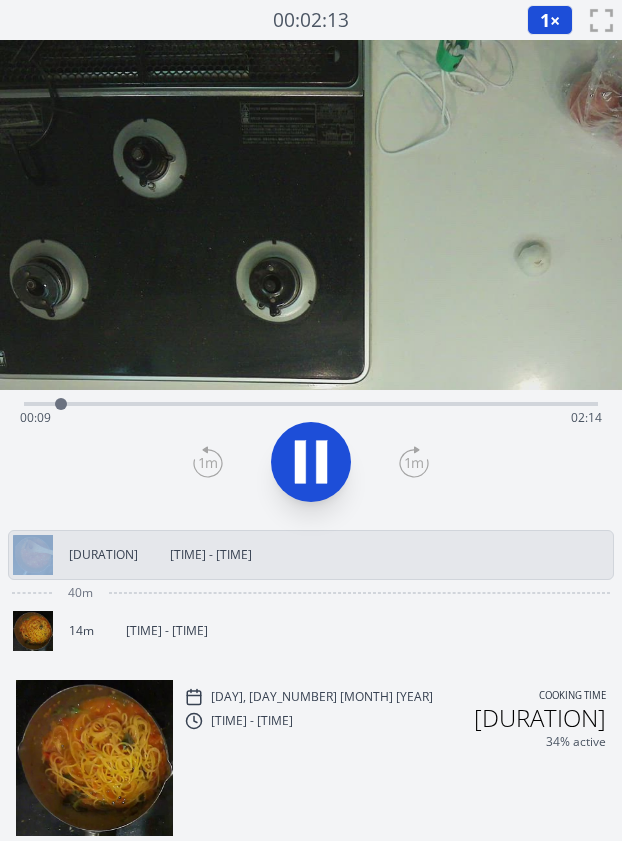 click 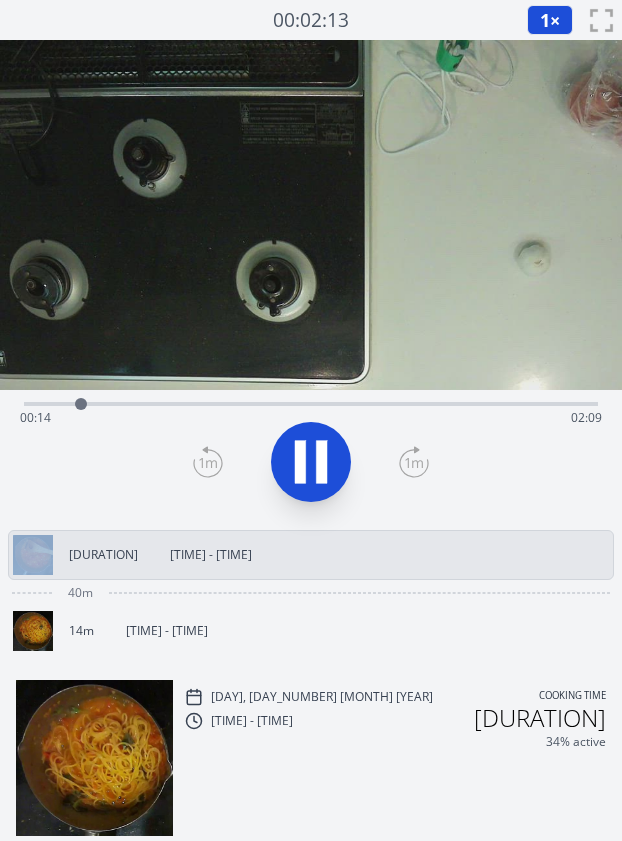 click 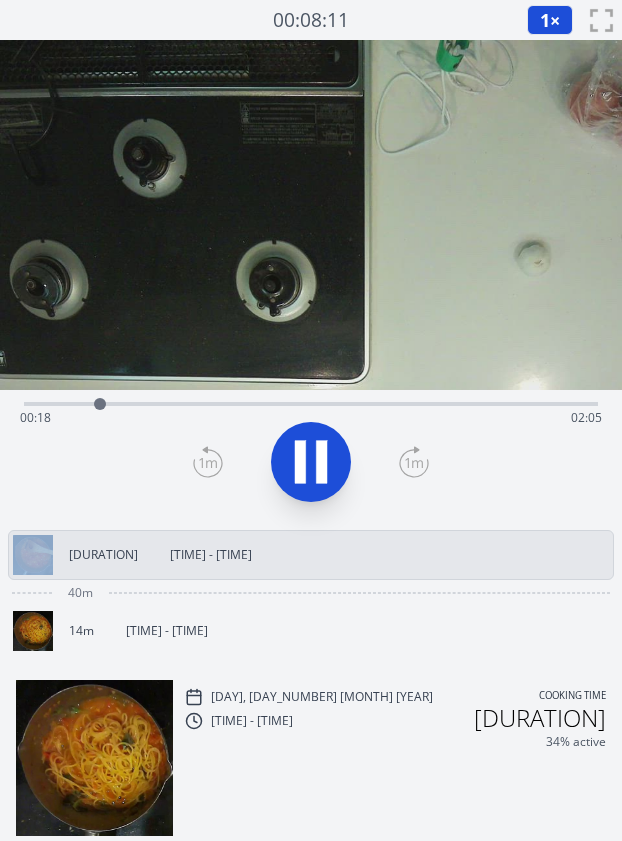 click 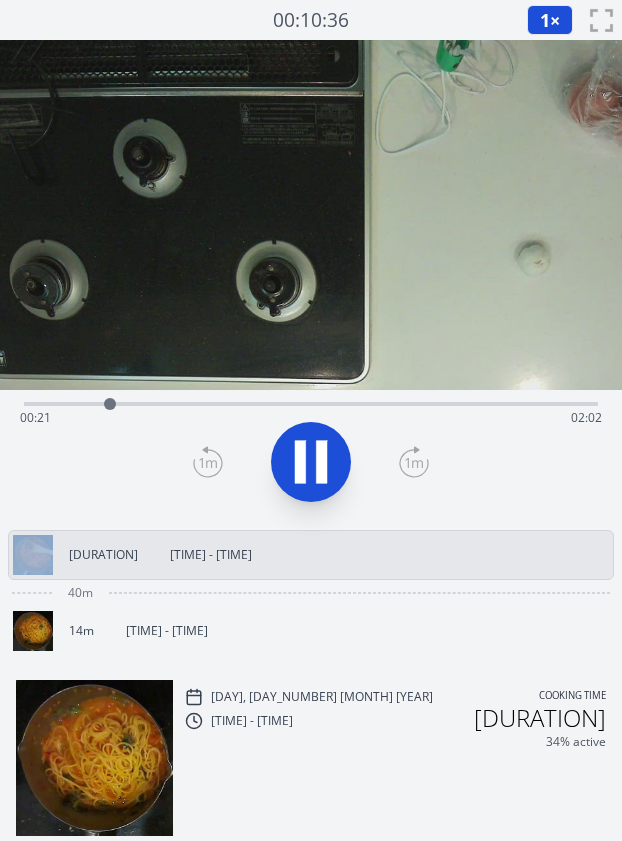 click 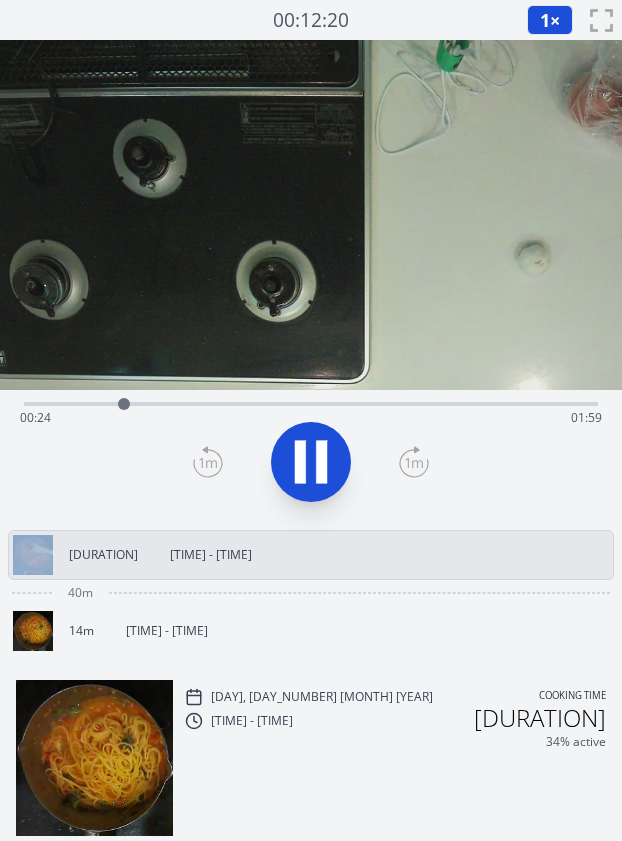 click 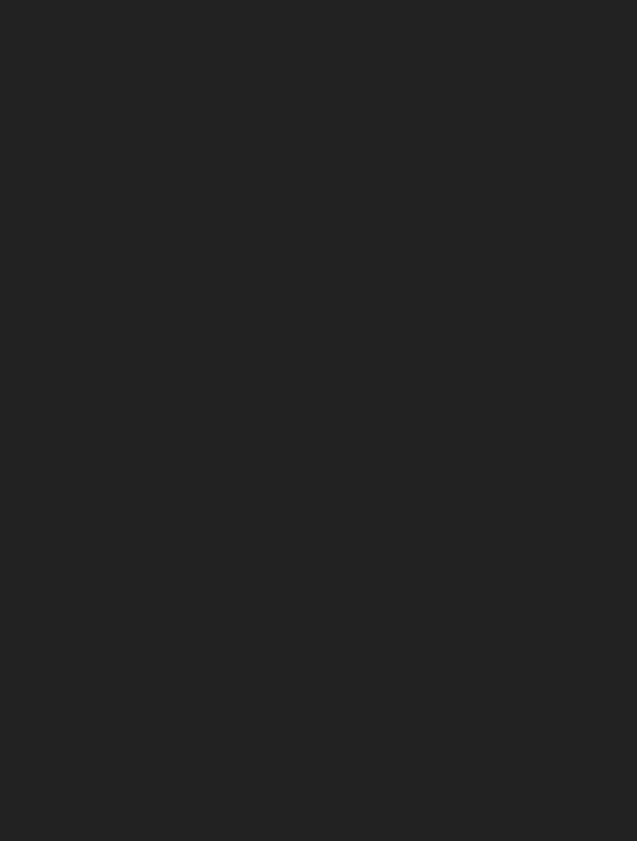 scroll, scrollTop: 0, scrollLeft: 0, axis: both 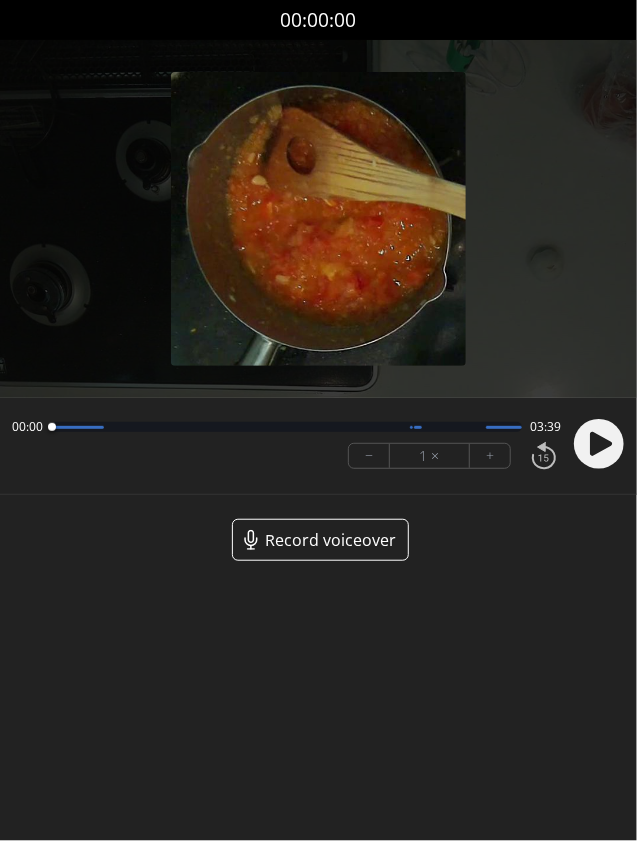 click 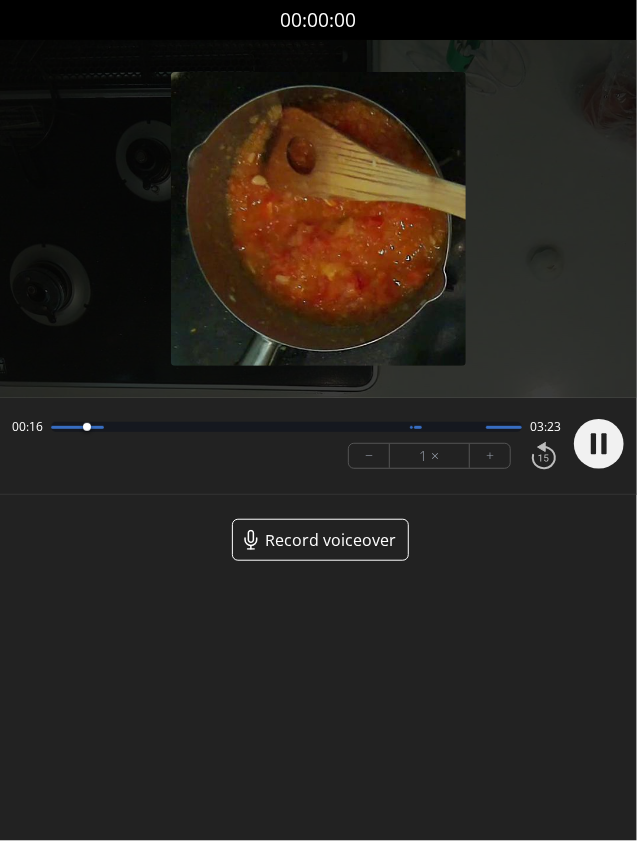 click 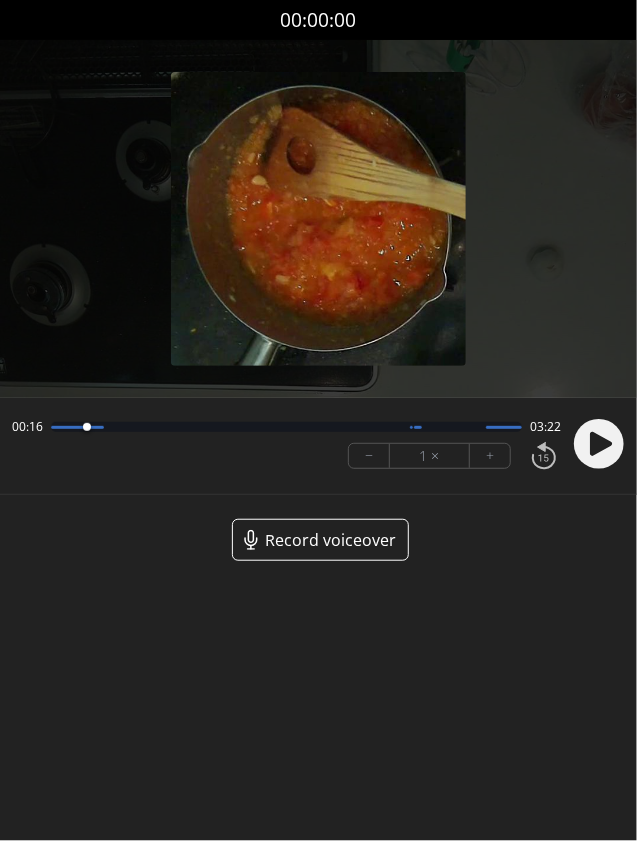 click on "00:16
03:22" at bounding box center (286, 427) 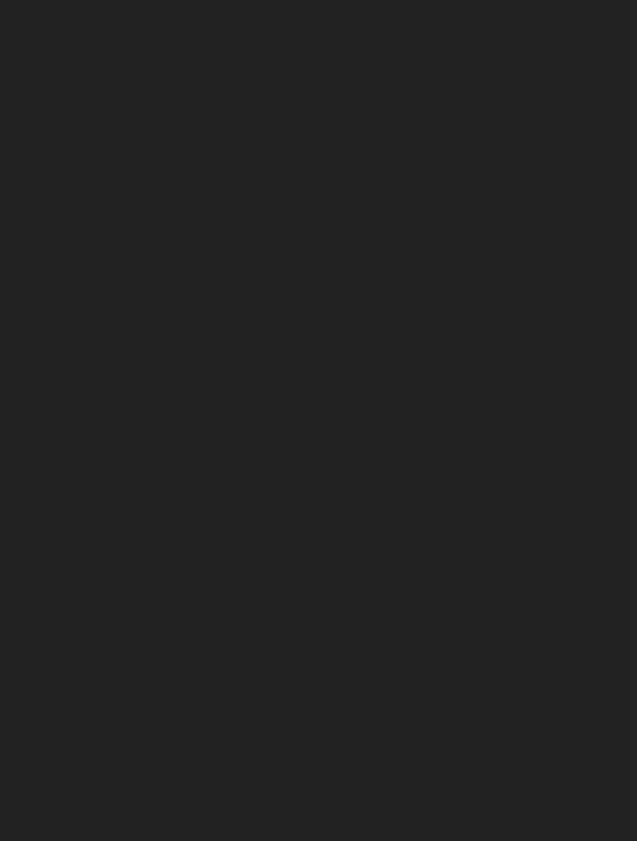 scroll, scrollTop: 0, scrollLeft: 0, axis: both 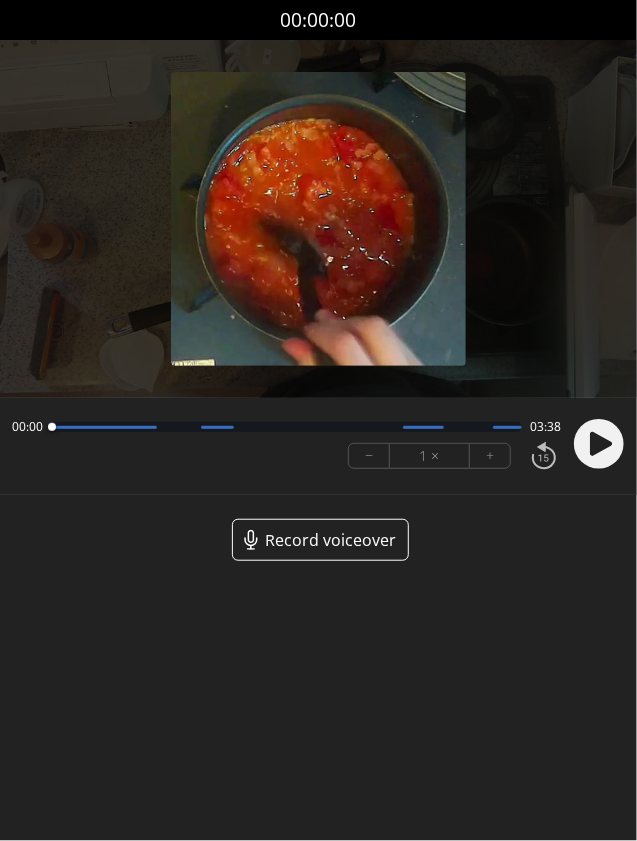 click 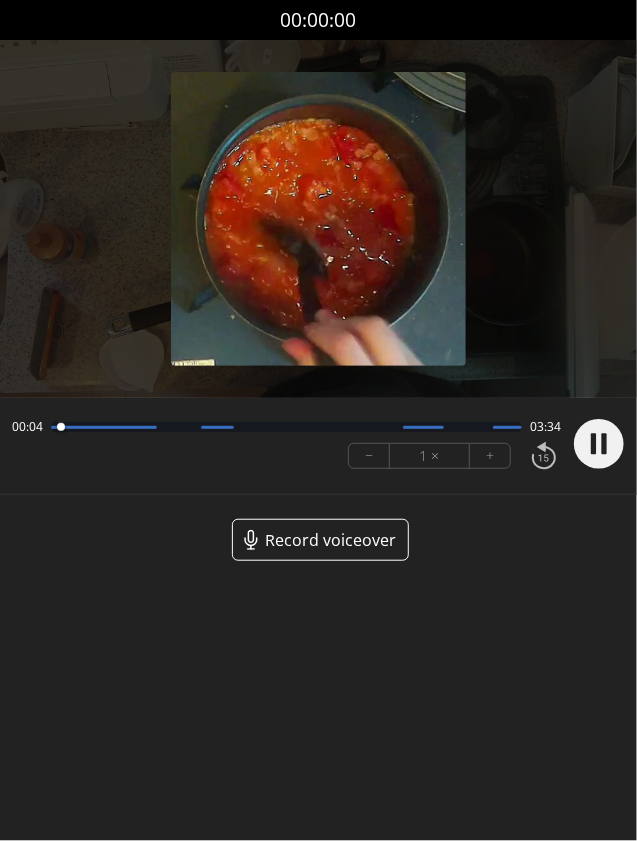 click 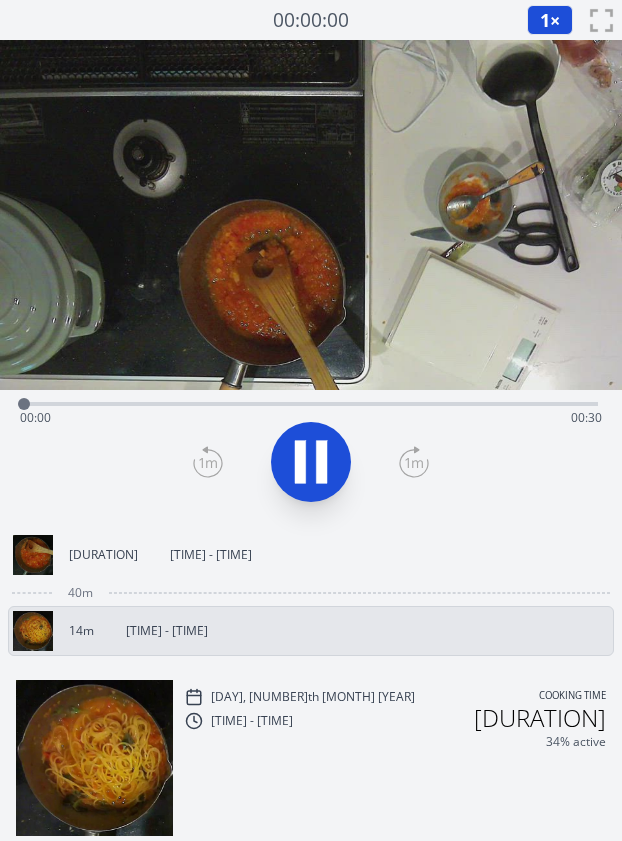 scroll, scrollTop: 0, scrollLeft: 0, axis: both 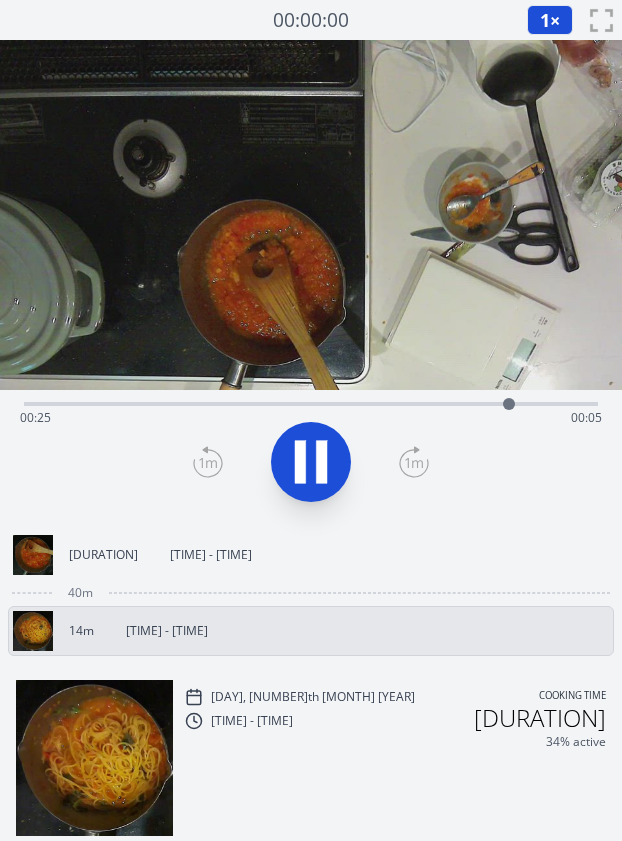 click on "Time elapsed:  [TIME]
Time remaining:  [TIME]" at bounding box center [311, 402] 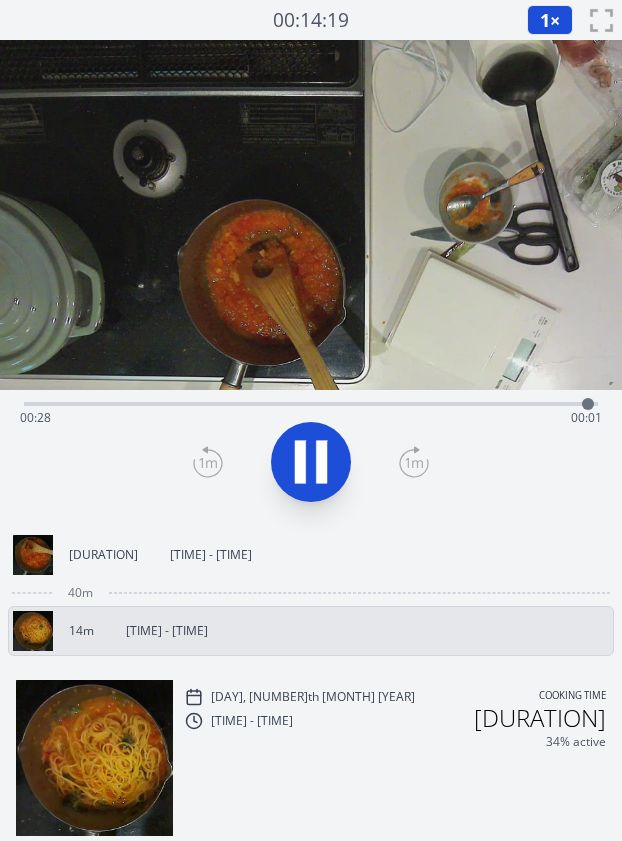 click 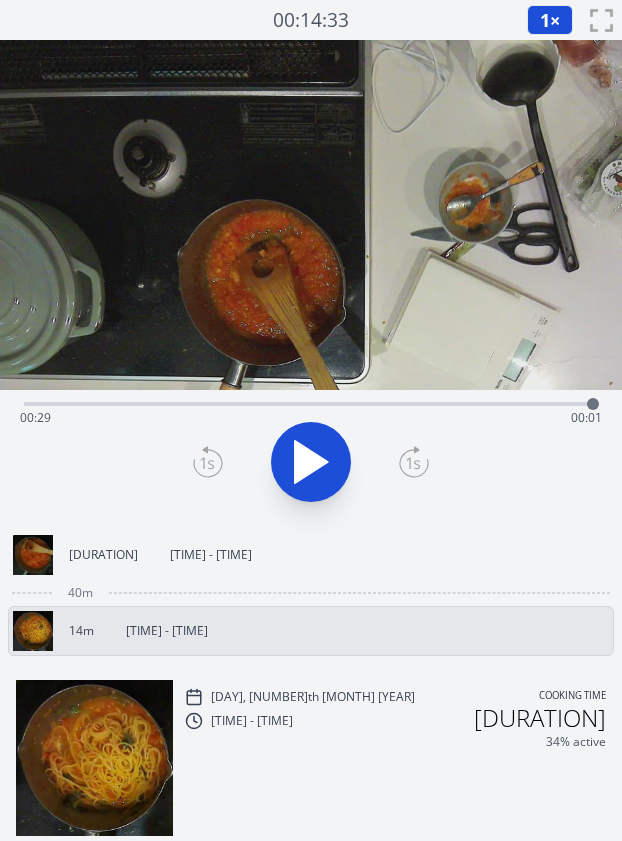 click on "[DURATION]
[TIME]
- [TIME]" at bounding box center (311, 555) 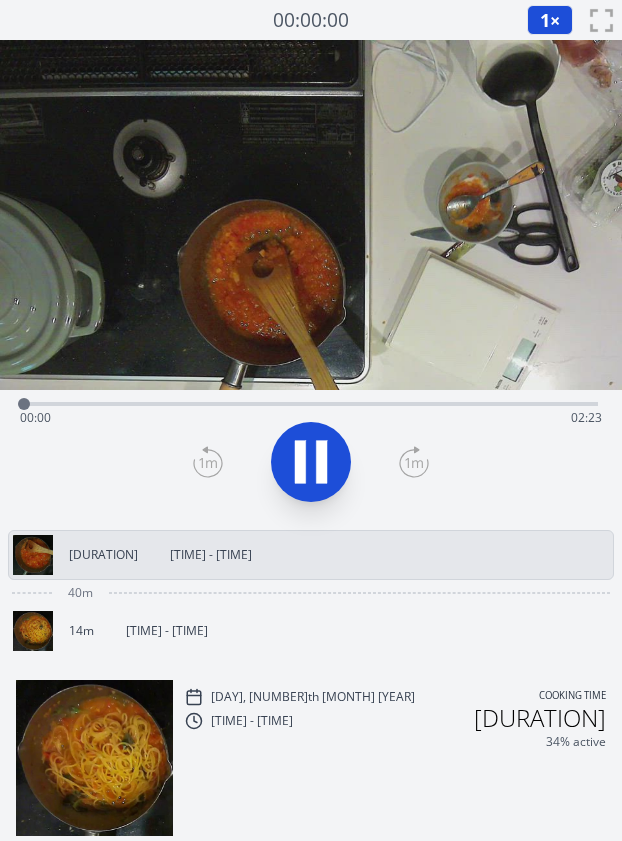 click on "Time elapsed:  [TIME]
Time remaining:  [DURATION]" at bounding box center [311, 418] 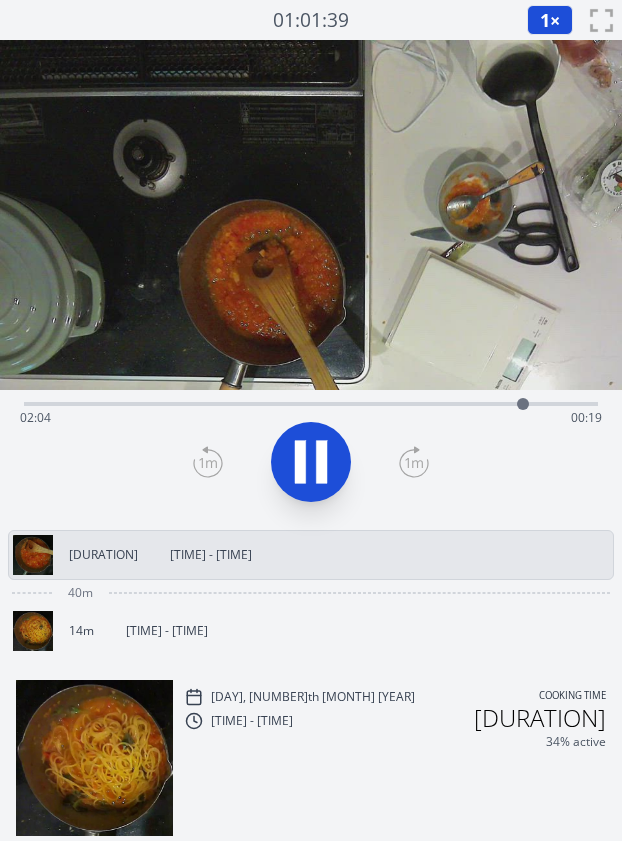 click 